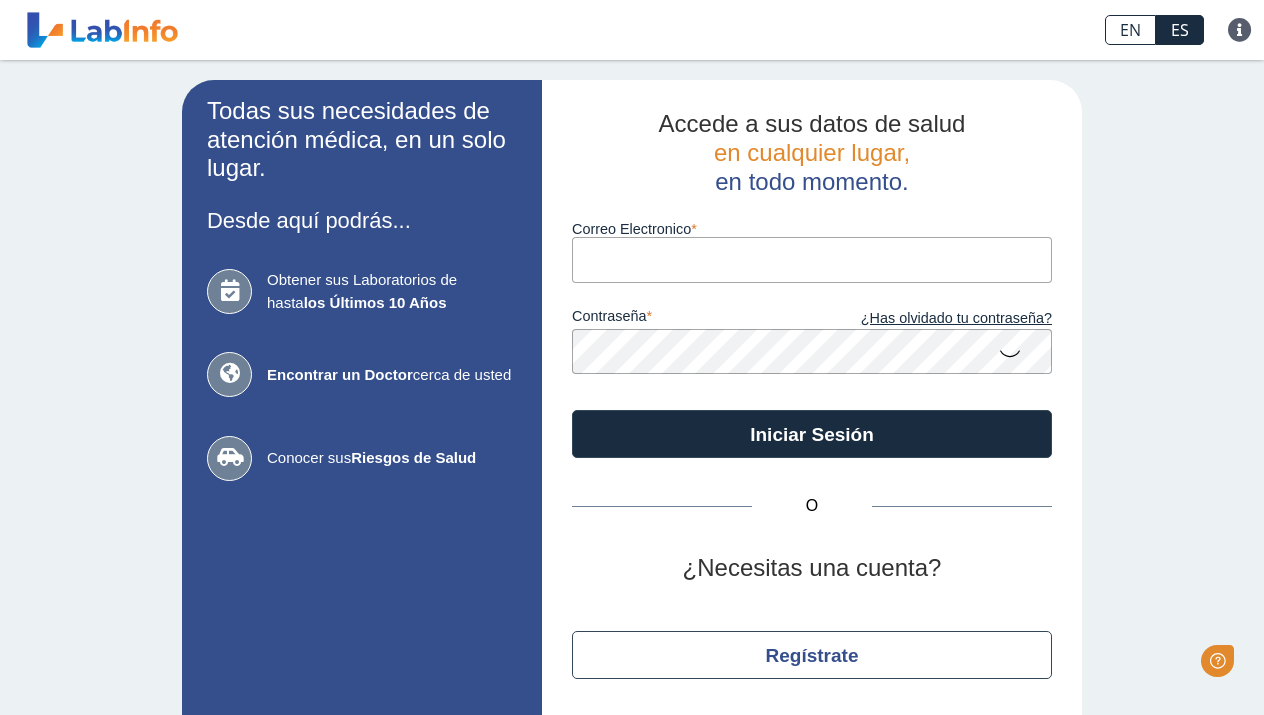 scroll, scrollTop: 0, scrollLeft: 0, axis: both 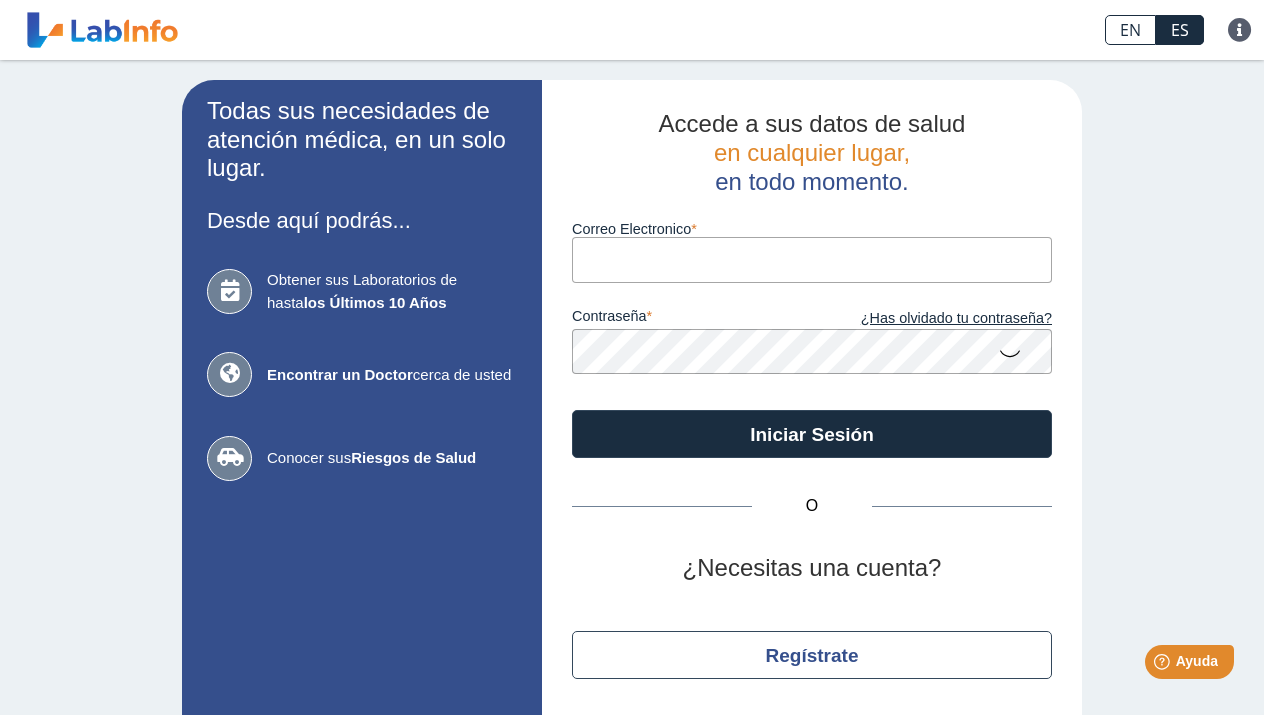 type on "[PERSON_NAME][EMAIL_ADDRESS][DOMAIN_NAME]" 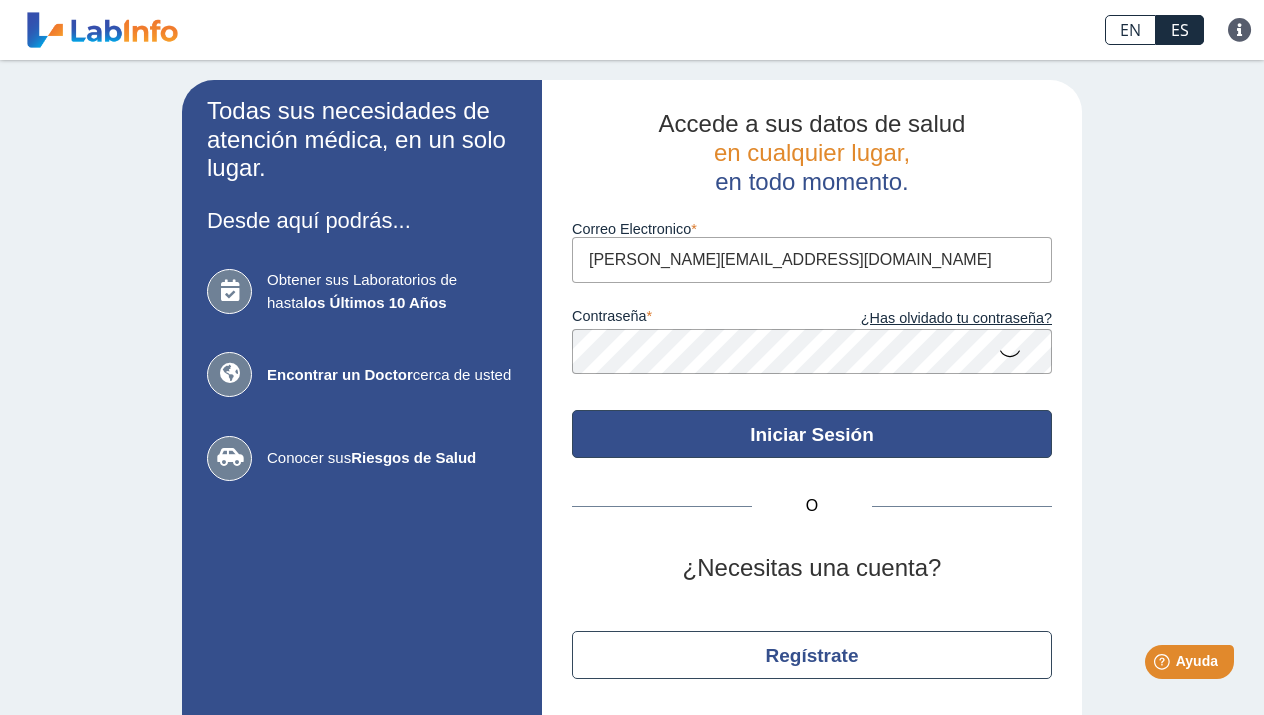 click on "Iniciar Sesión" 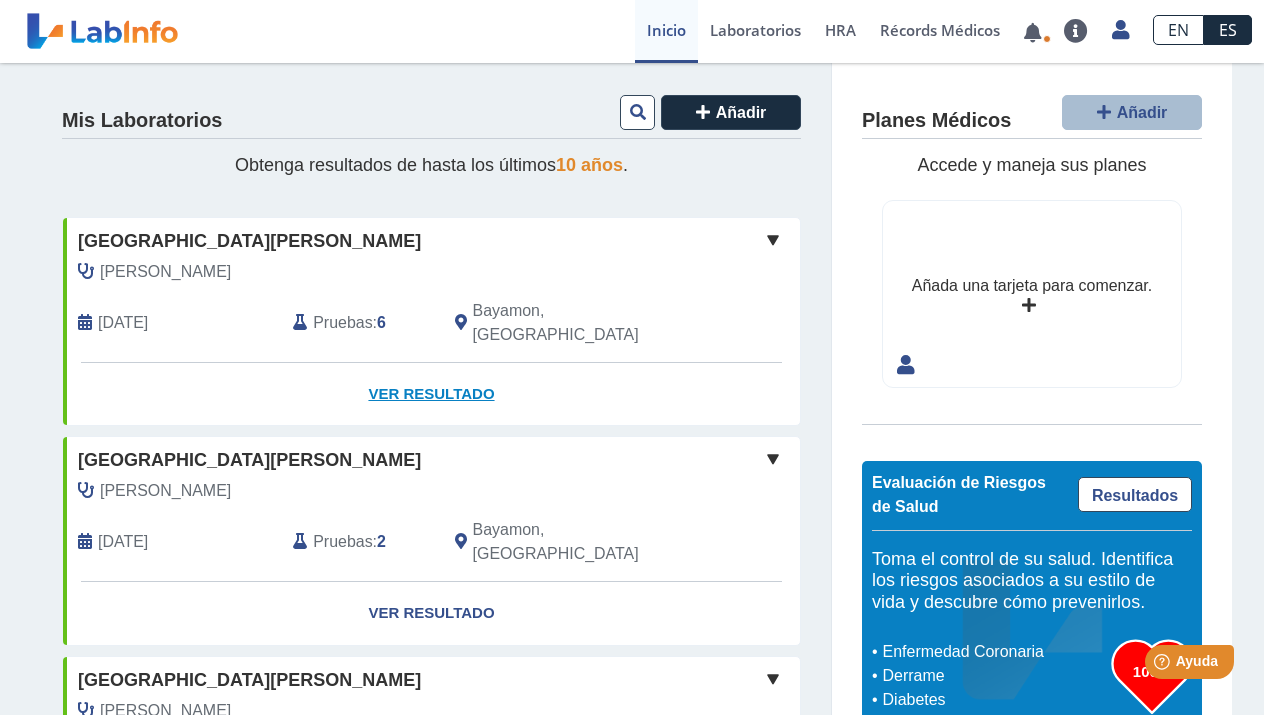 click on "Ver Resultado" 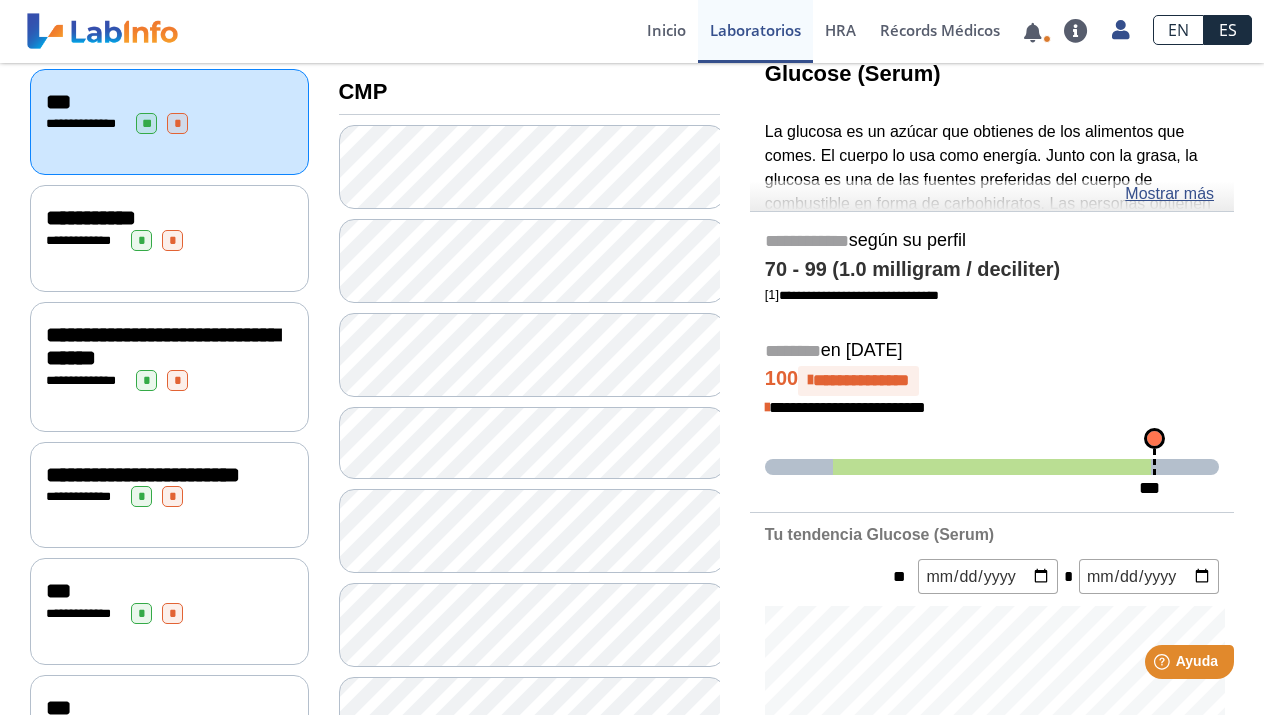 scroll, scrollTop: 230, scrollLeft: 0, axis: vertical 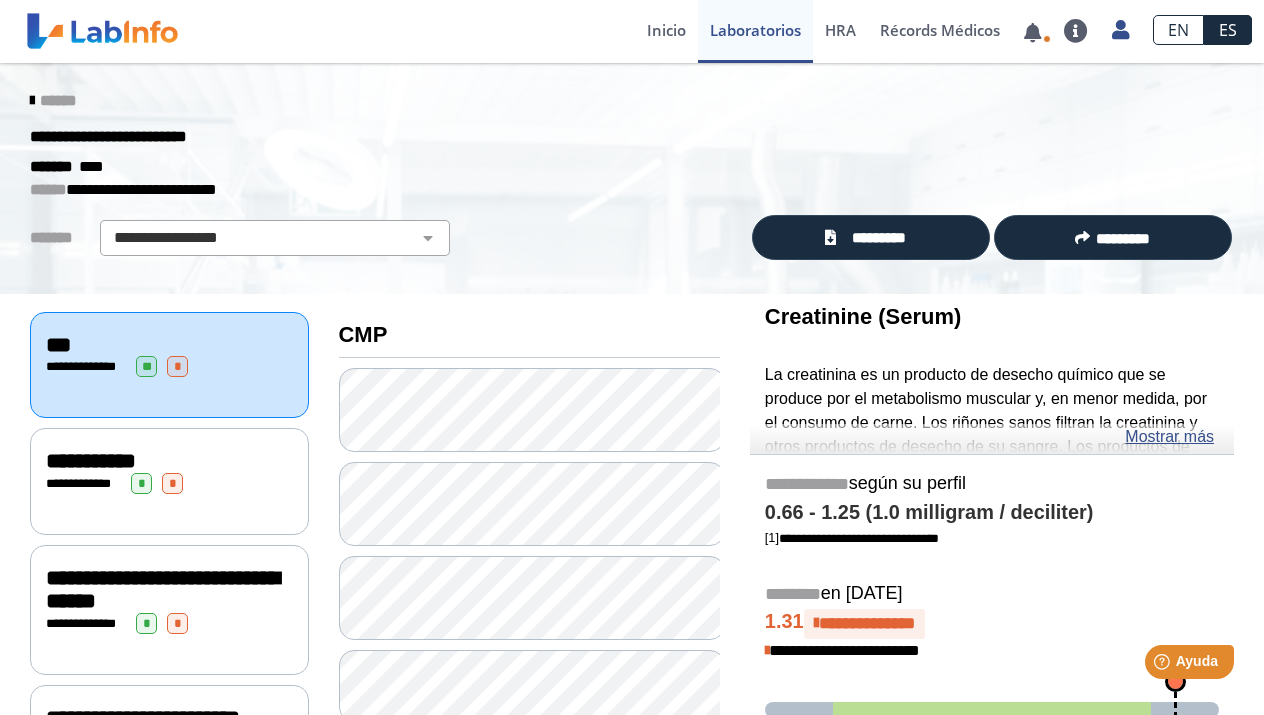 click on "**********" 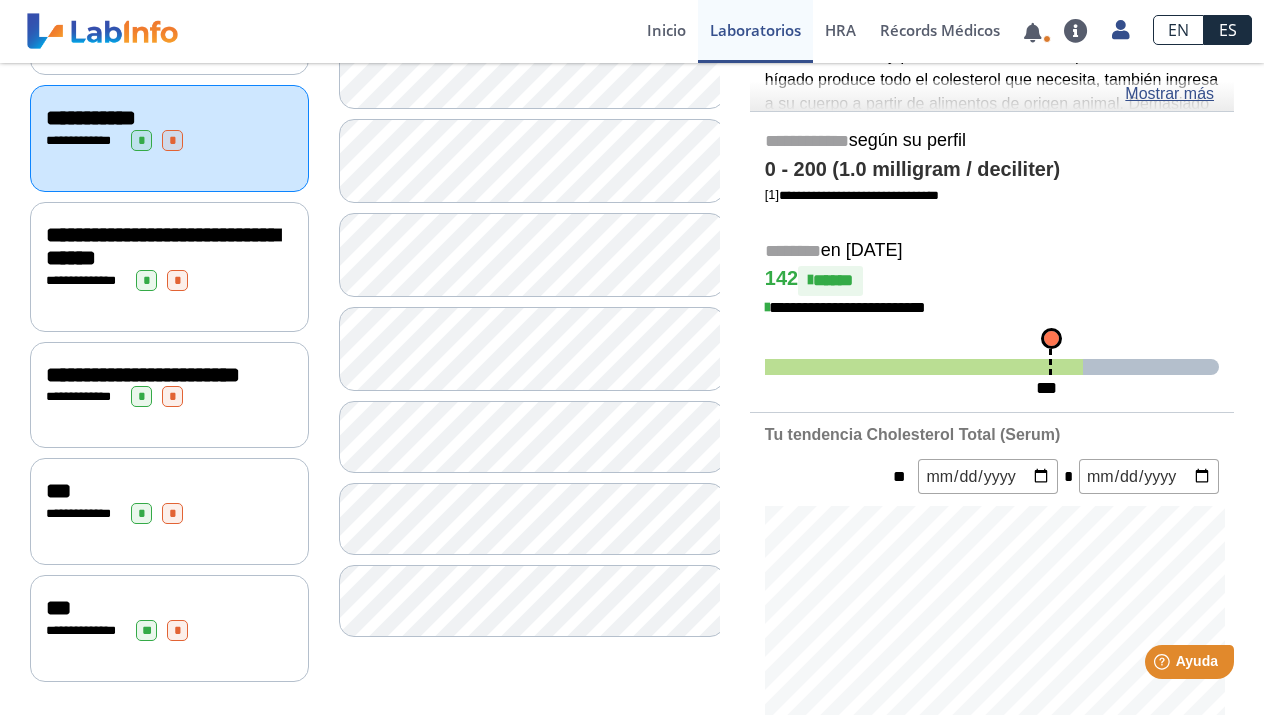 scroll, scrollTop: 16, scrollLeft: 0, axis: vertical 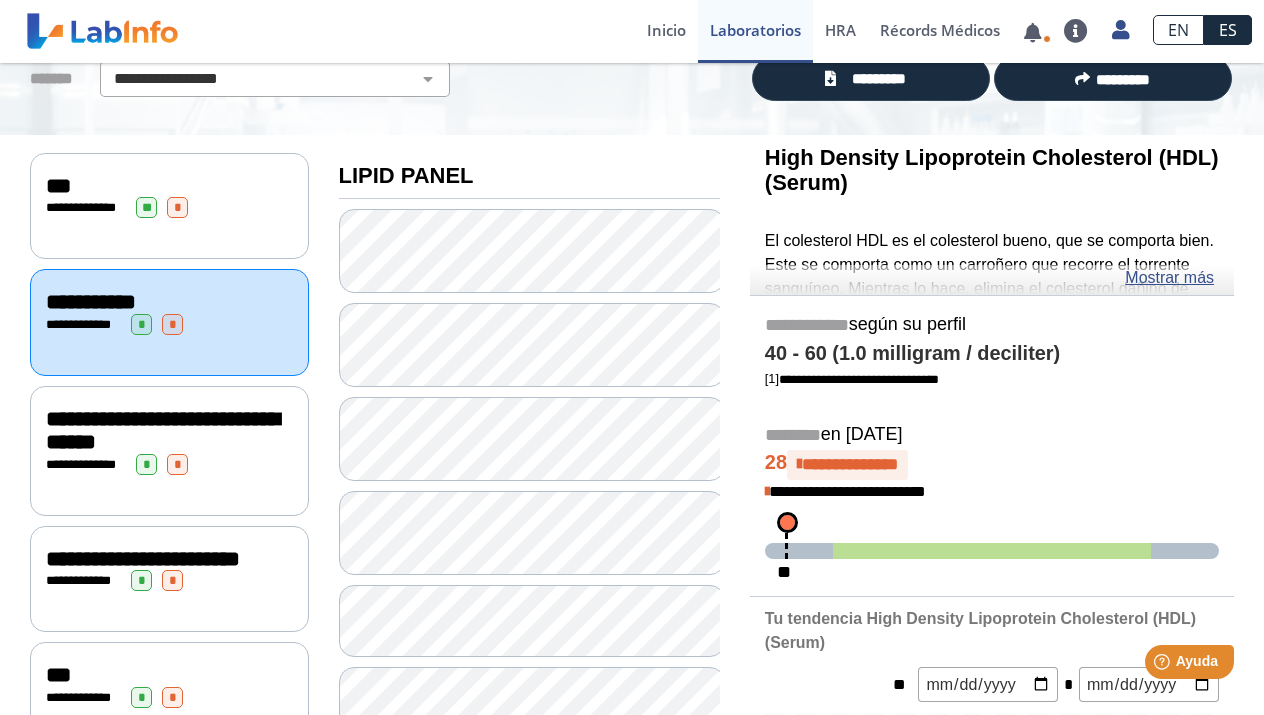 click on "**********" 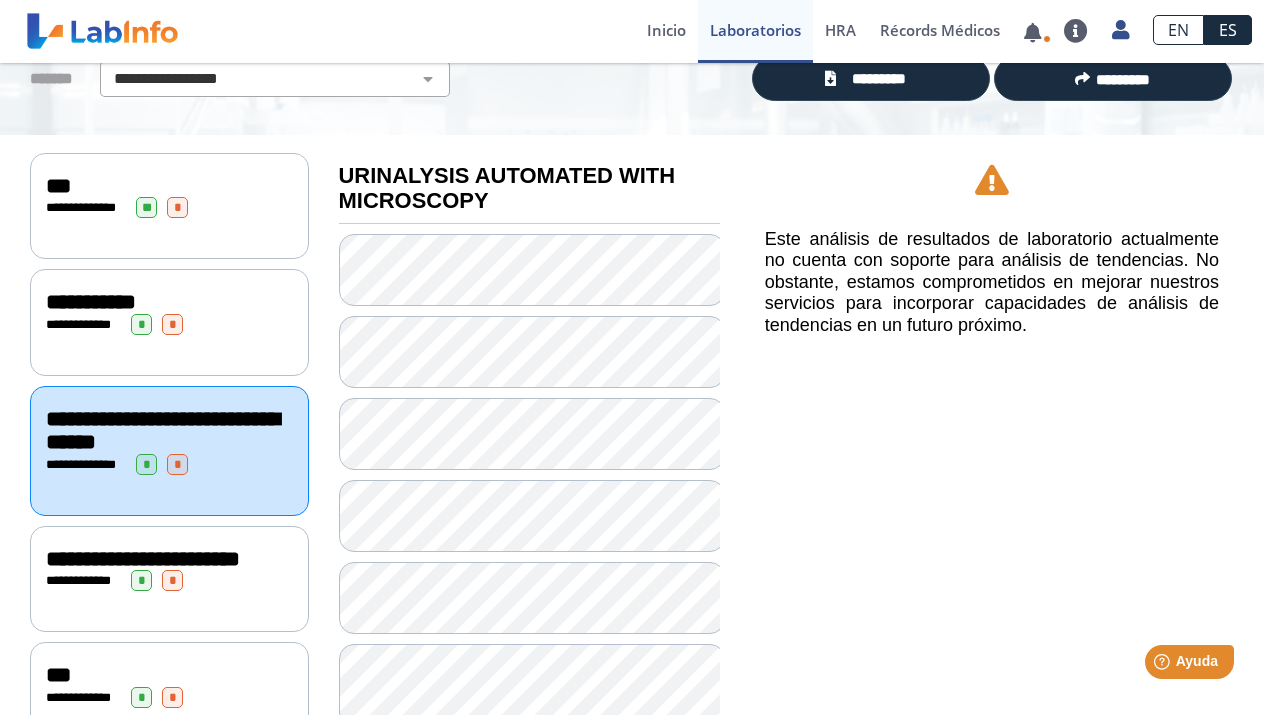 click on "**********" 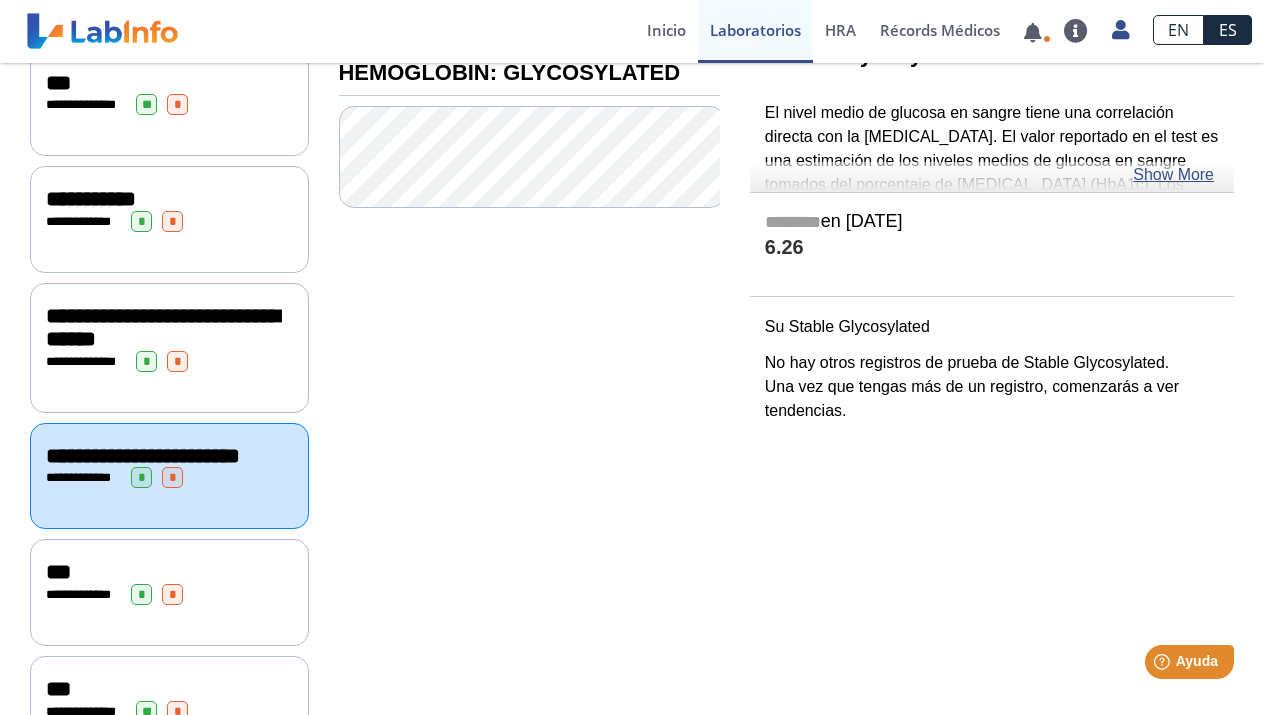 scroll, scrollTop: 373, scrollLeft: 0, axis: vertical 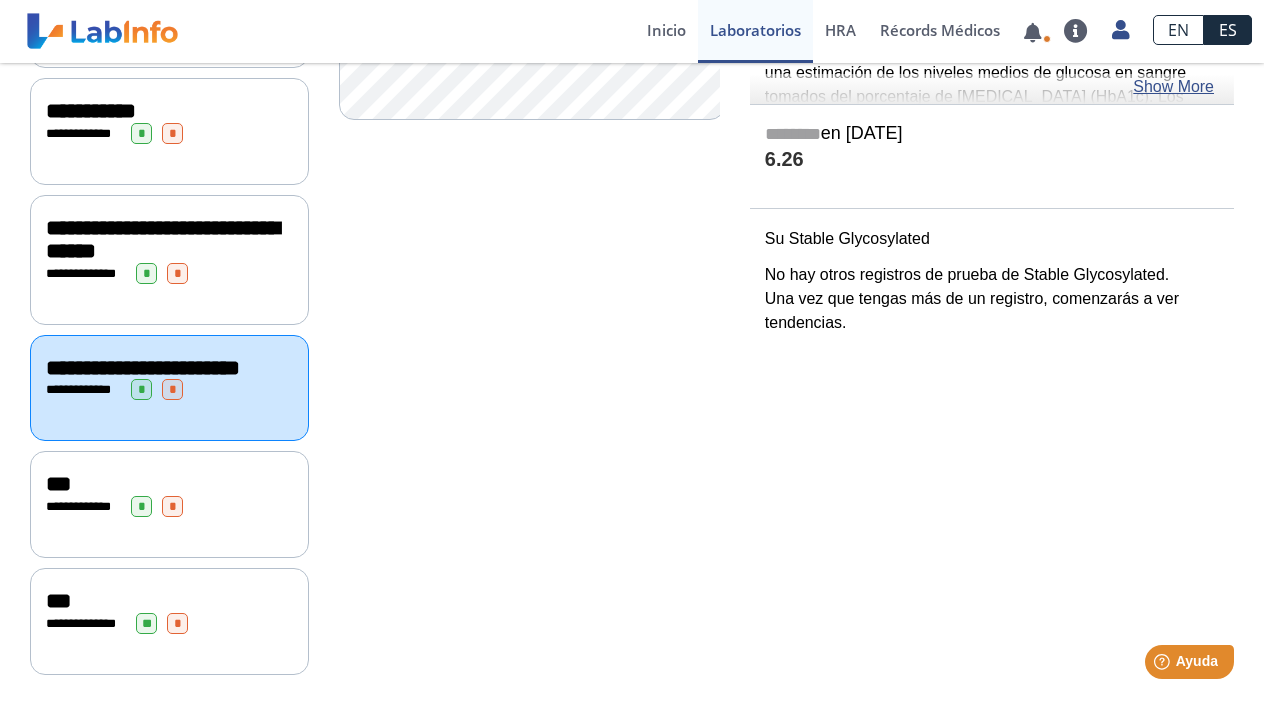 click on "**********" 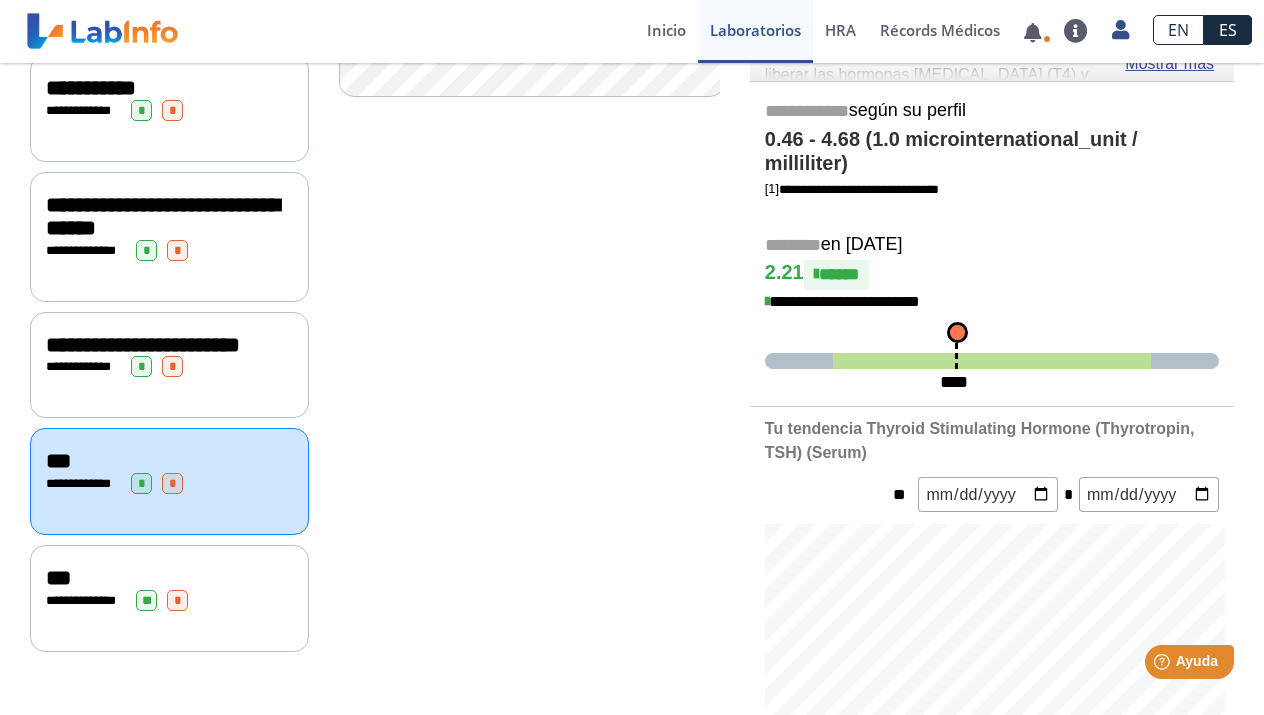 click on "**********" 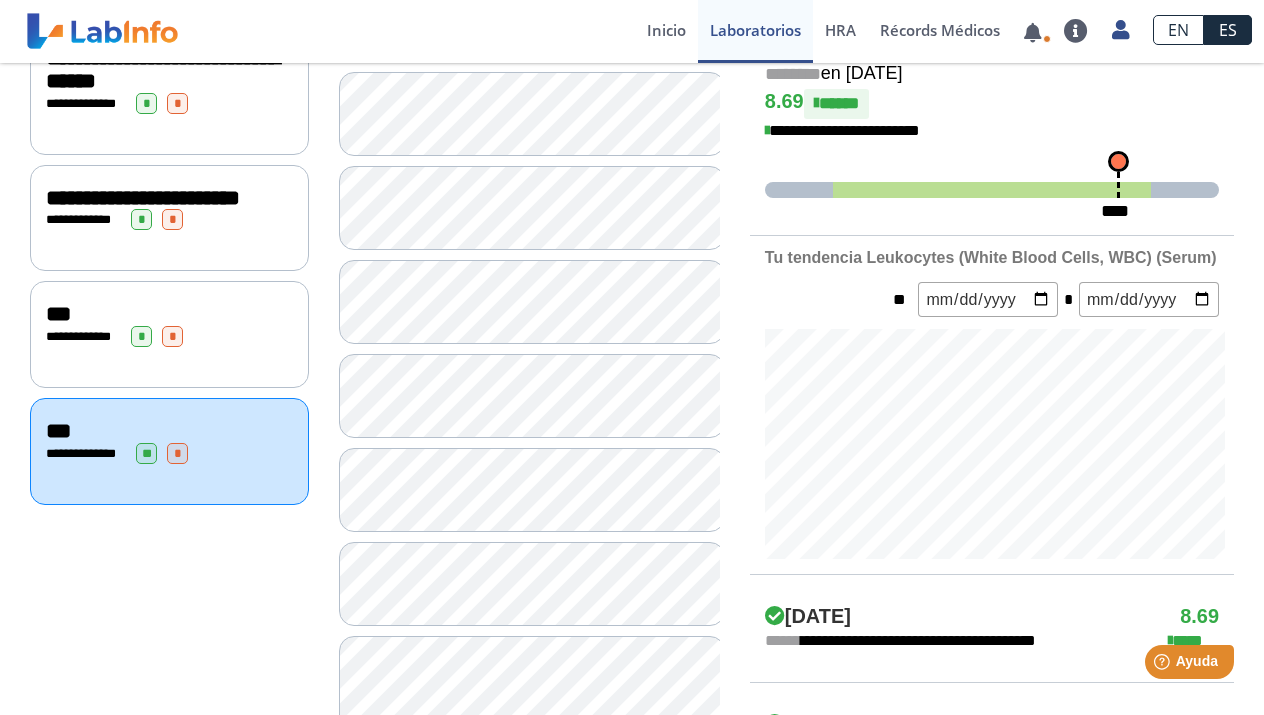scroll, scrollTop: 507, scrollLeft: 0, axis: vertical 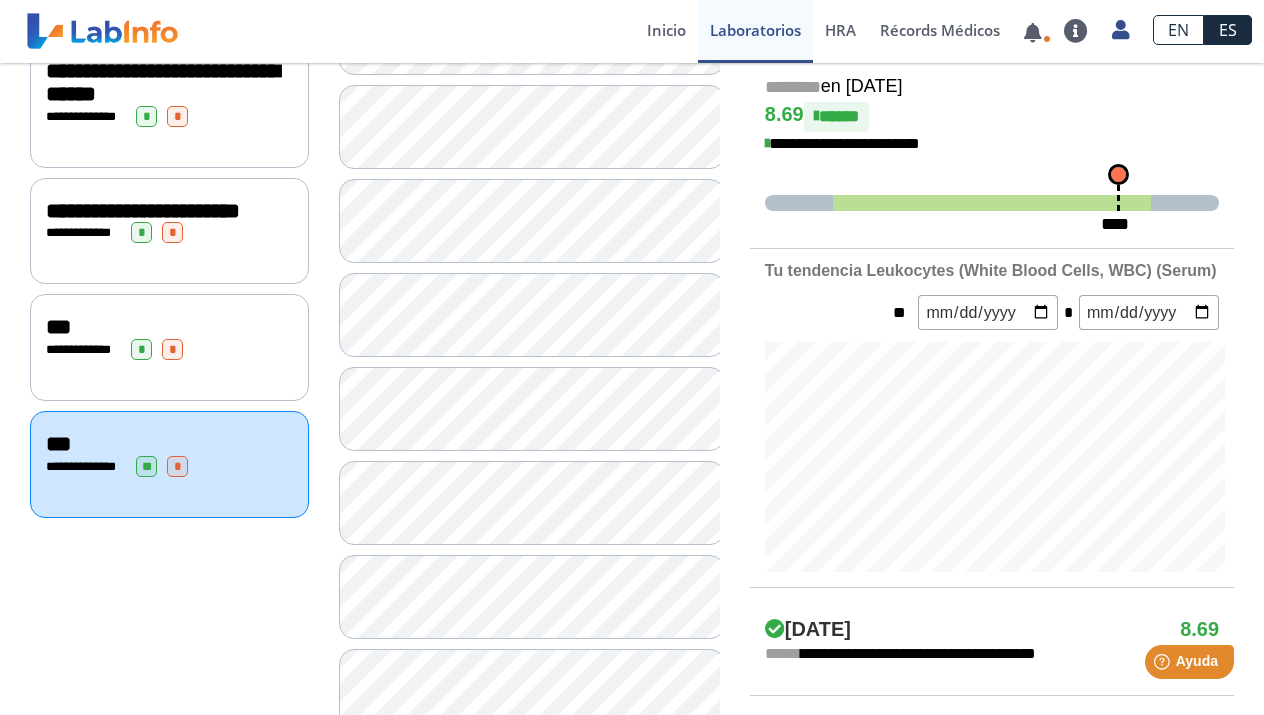click on "**********" 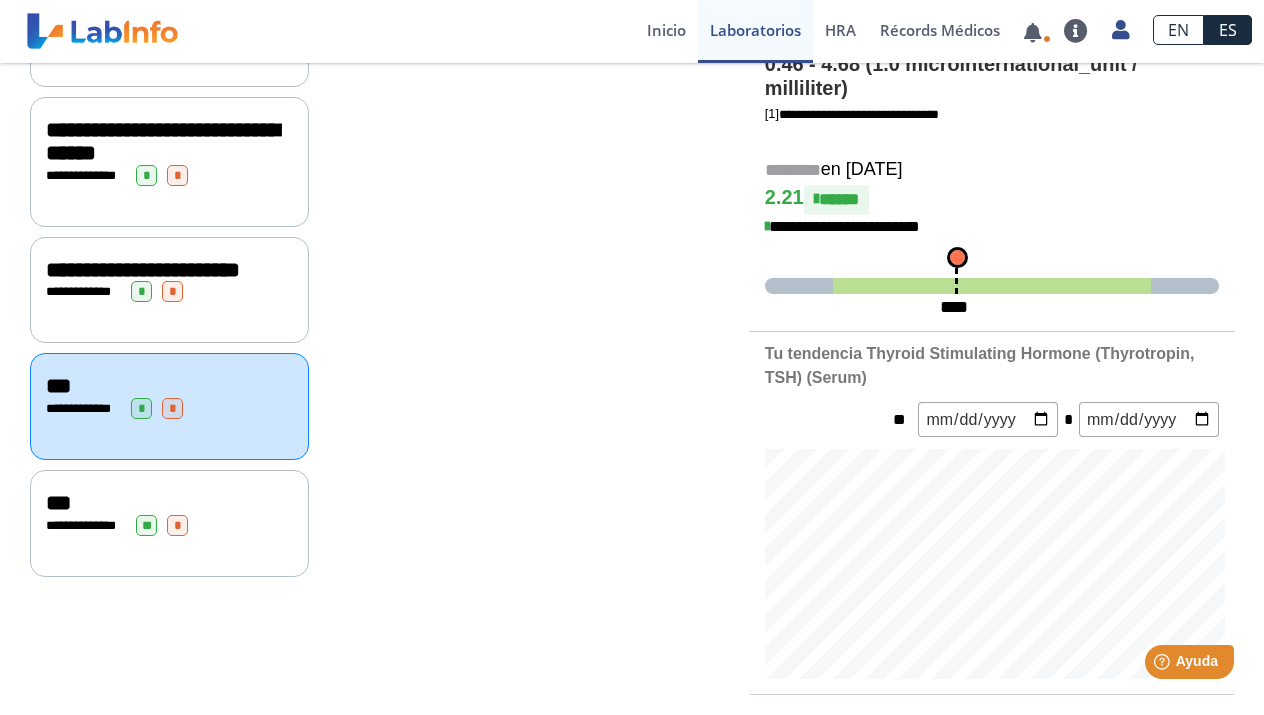 click on "**********" 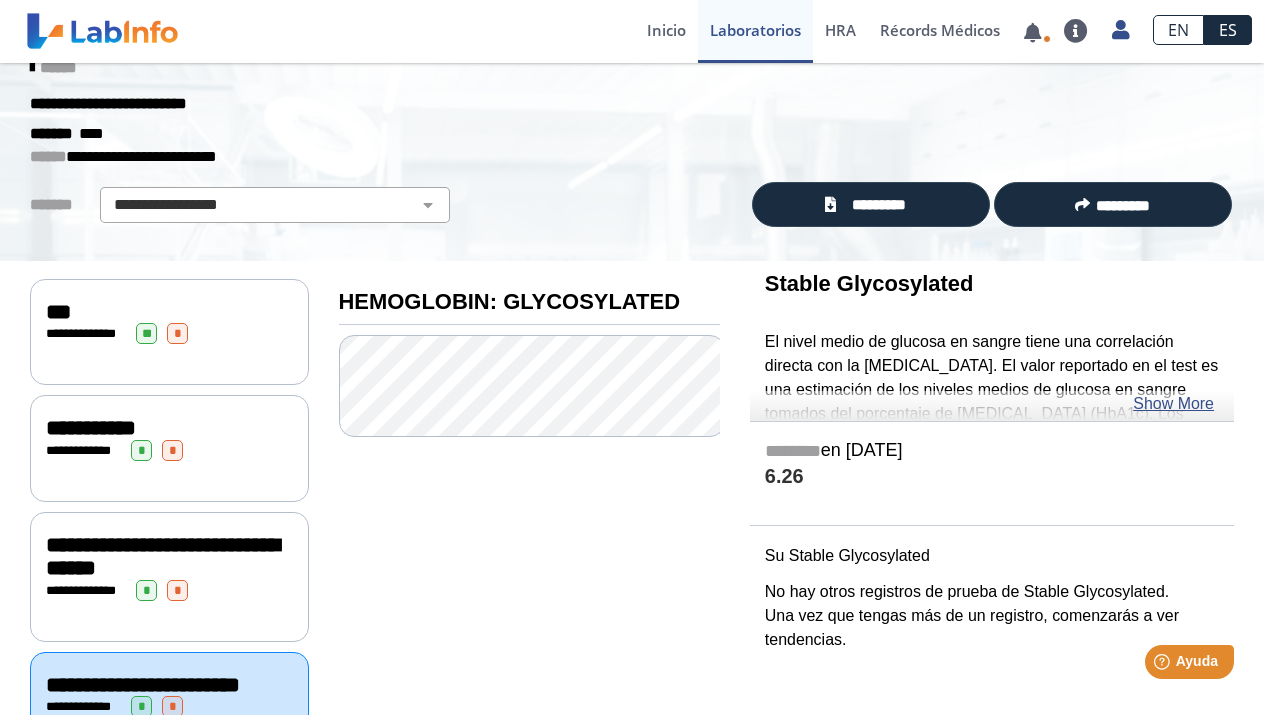 scroll, scrollTop: 20, scrollLeft: 0, axis: vertical 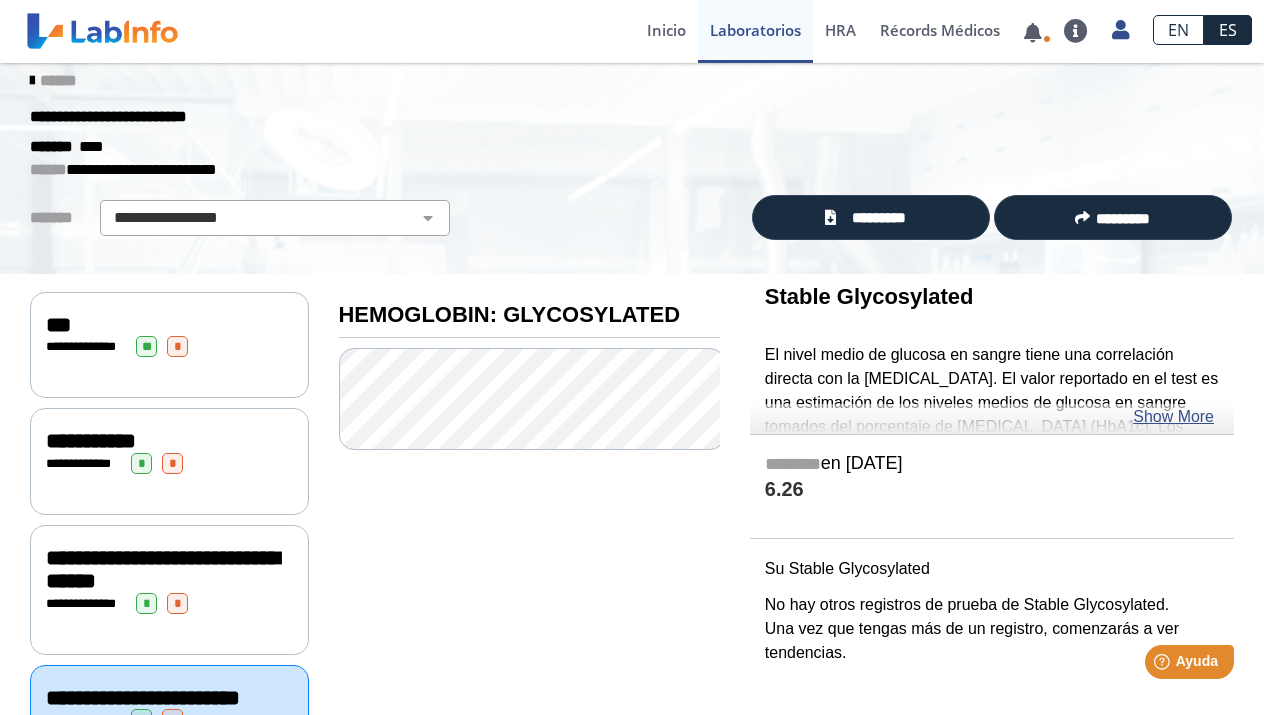 click on "**********" 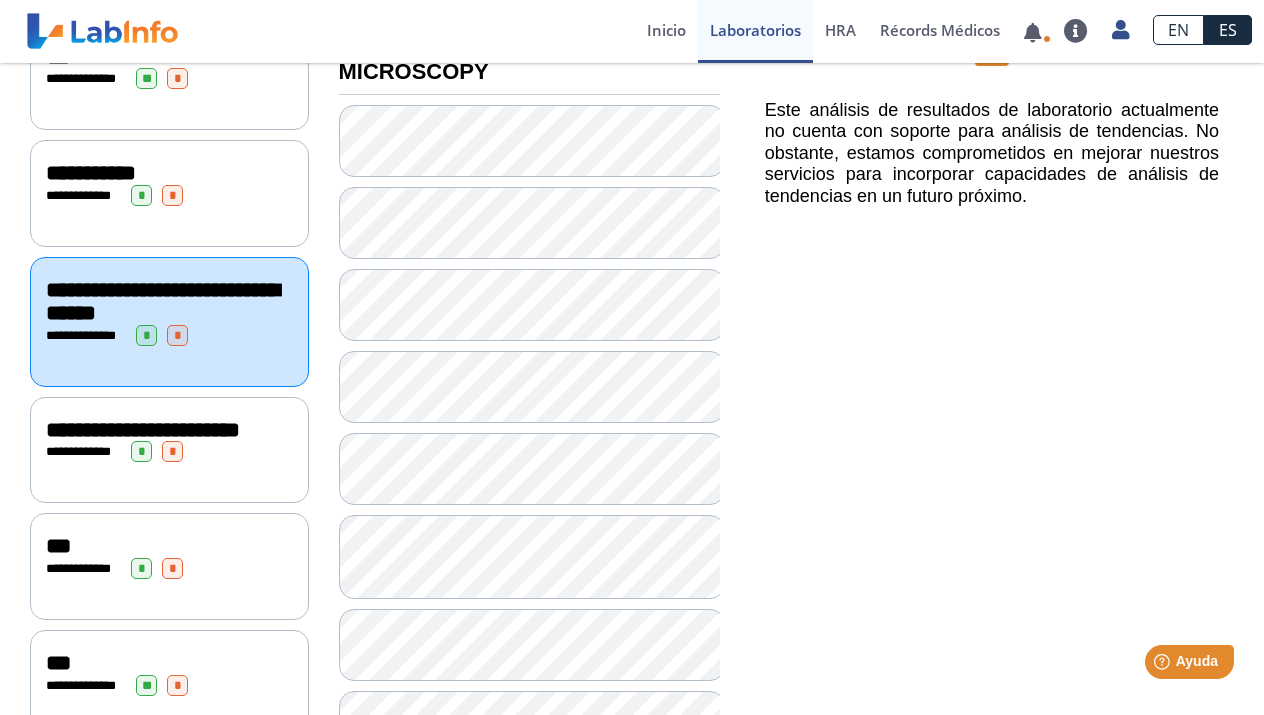 scroll, scrollTop: 82, scrollLeft: 0, axis: vertical 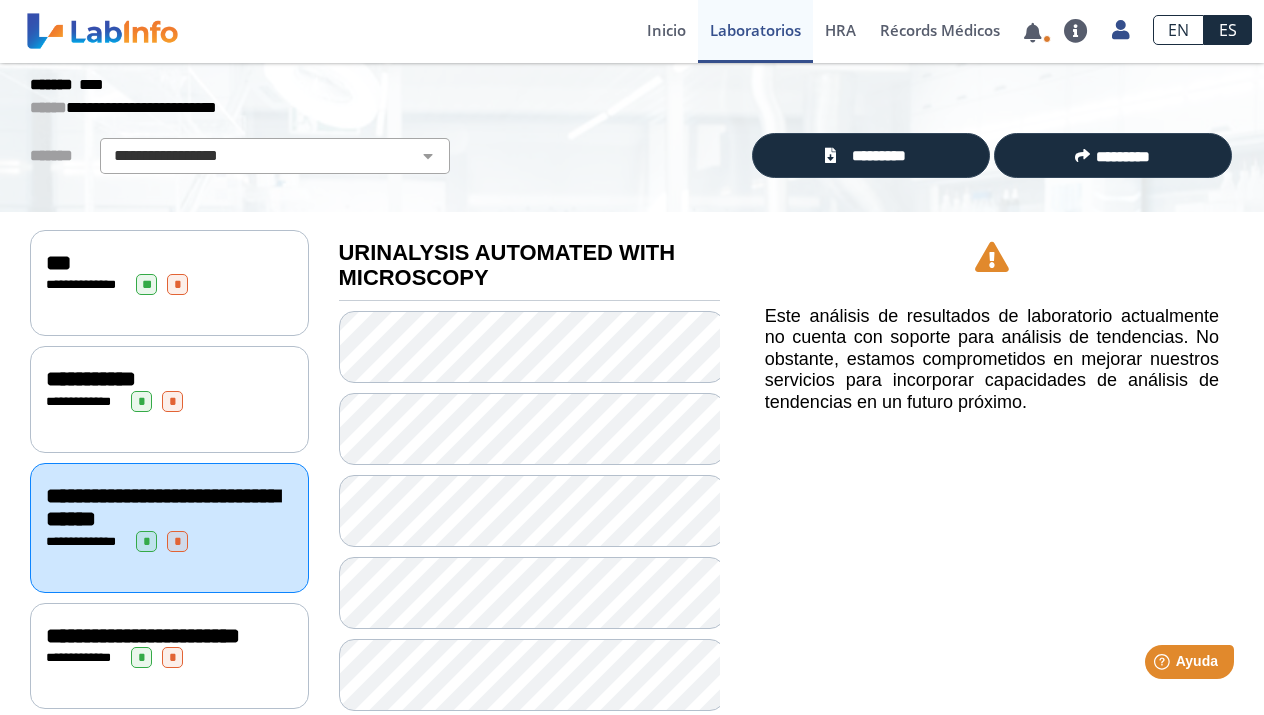 click on "**********" 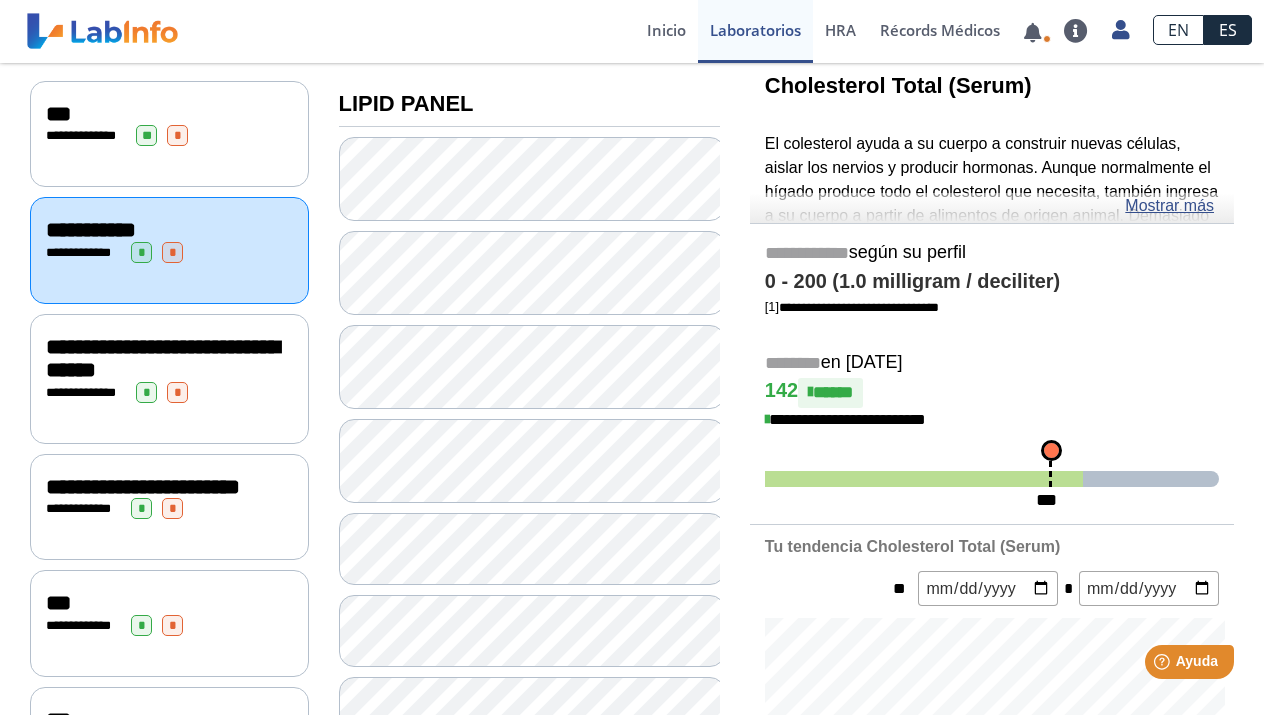 scroll, scrollTop: 54, scrollLeft: 0, axis: vertical 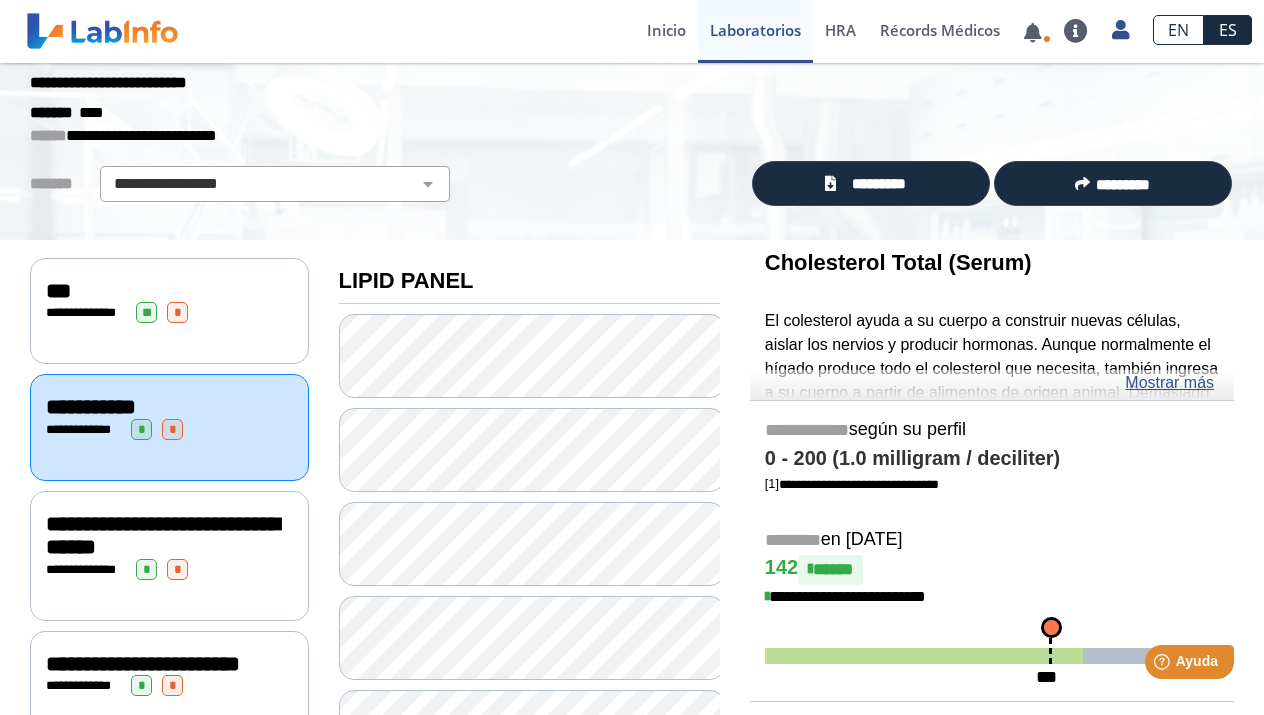 click on "**********" 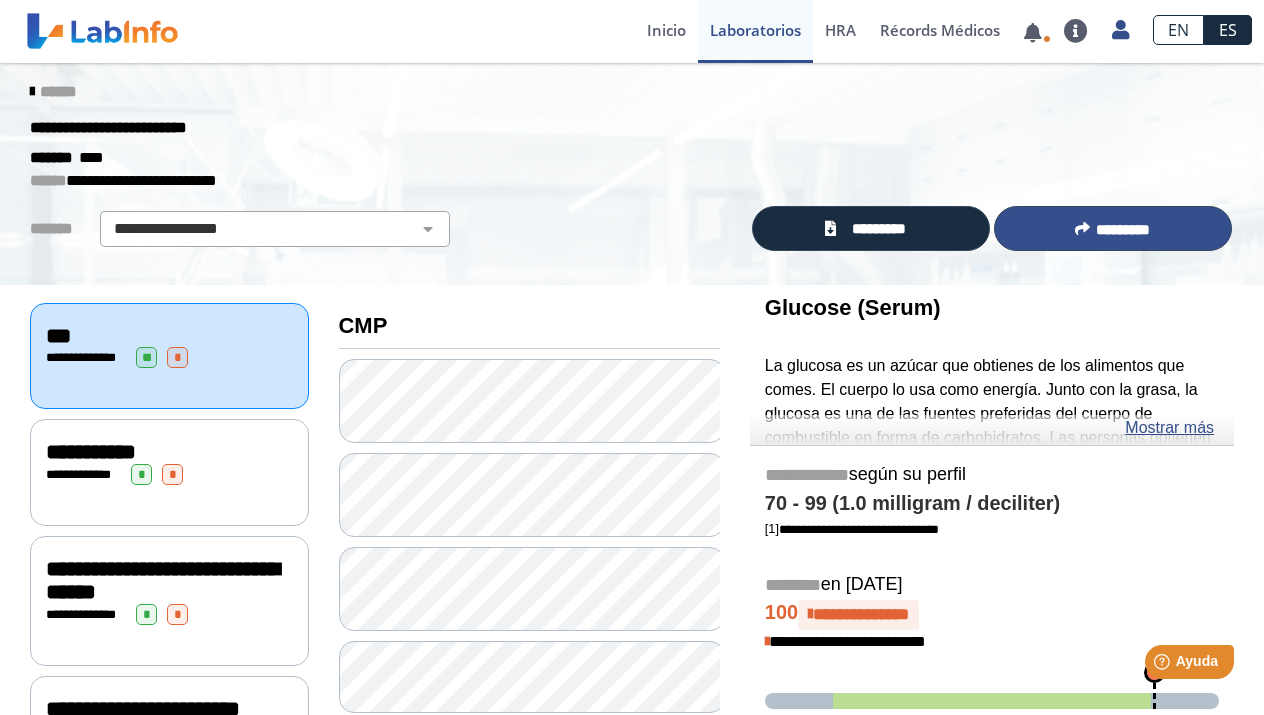 scroll, scrollTop: 0, scrollLeft: 0, axis: both 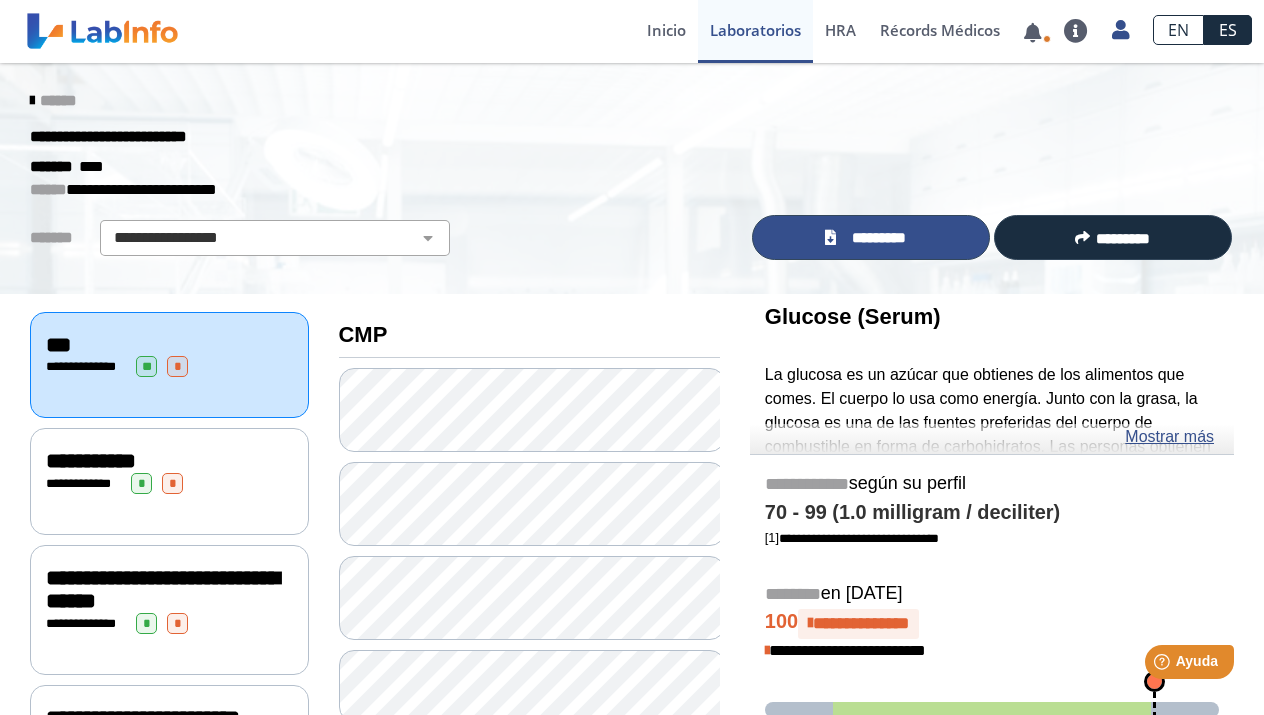 click on "*********" 